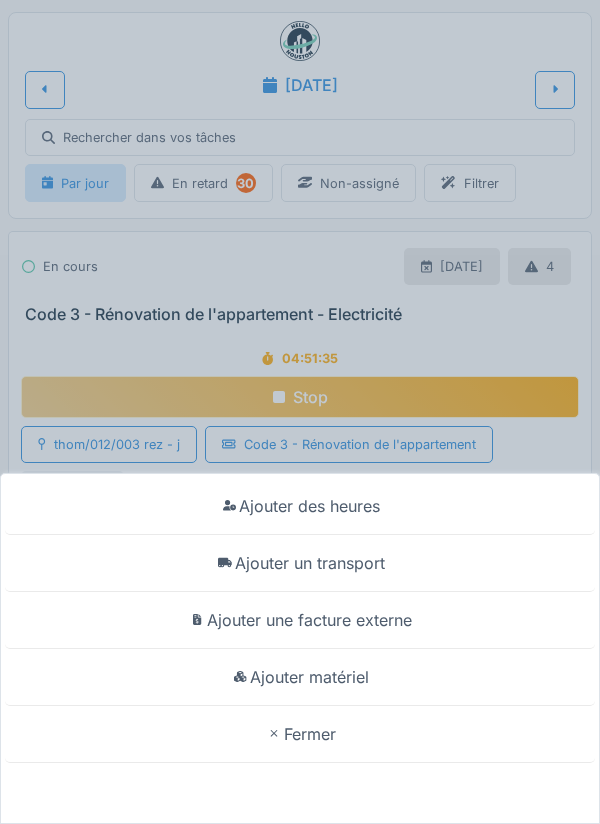 scroll, scrollTop: 0, scrollLeft: 0, axis: both 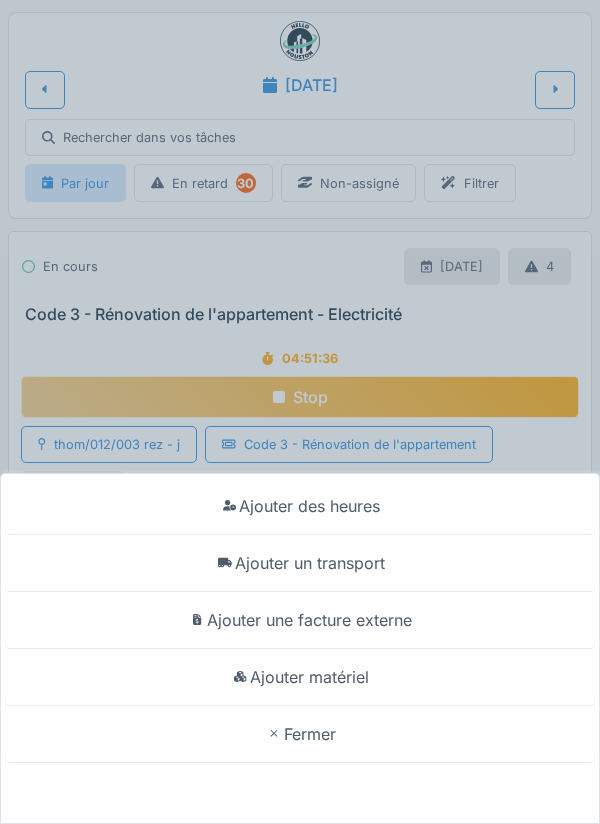 click on "Ajouter matériel" at bounding box center (300, 677) 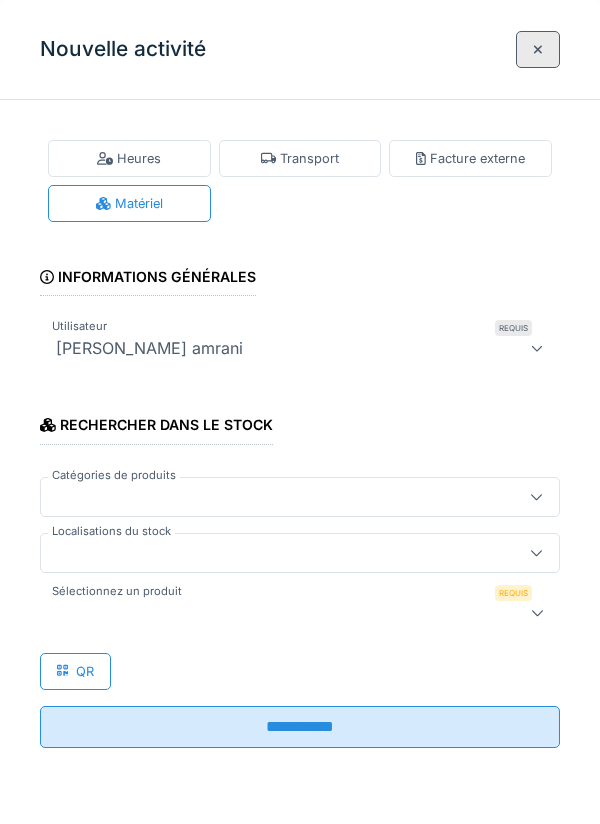 click 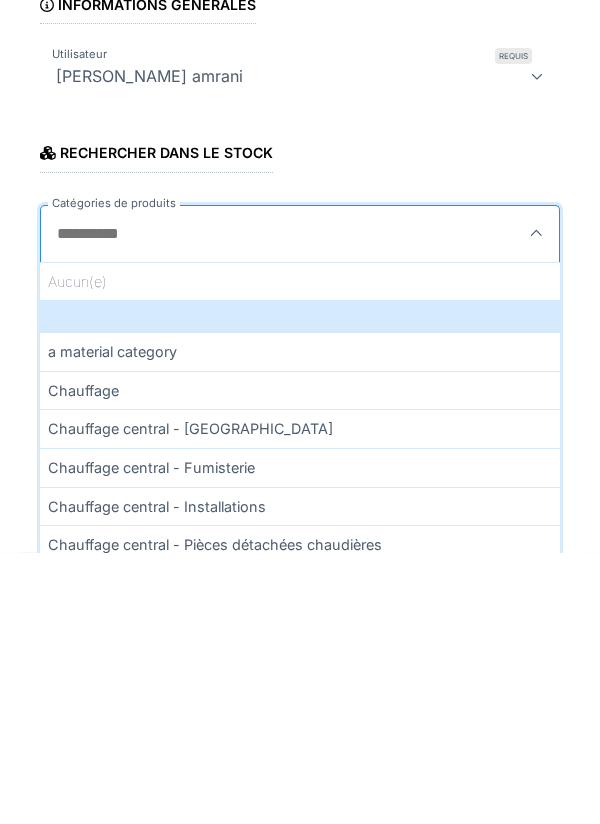 click 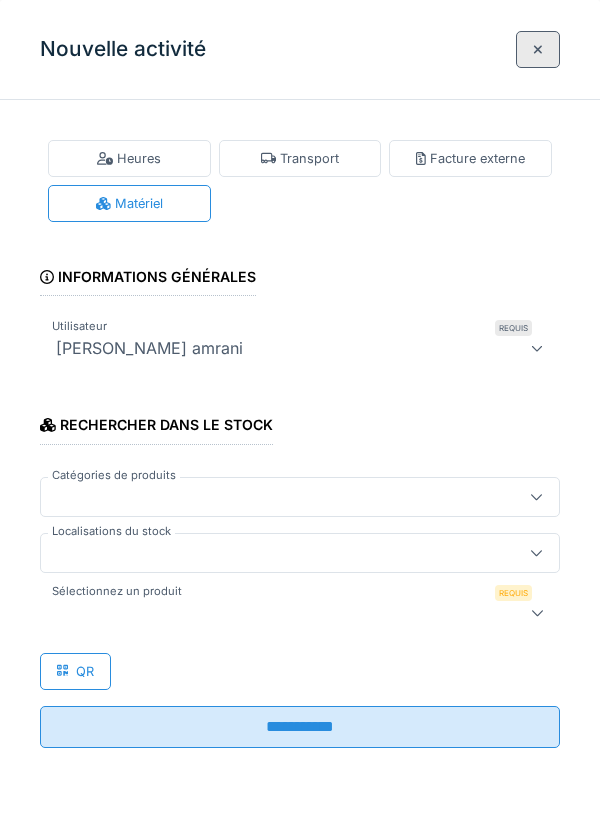click 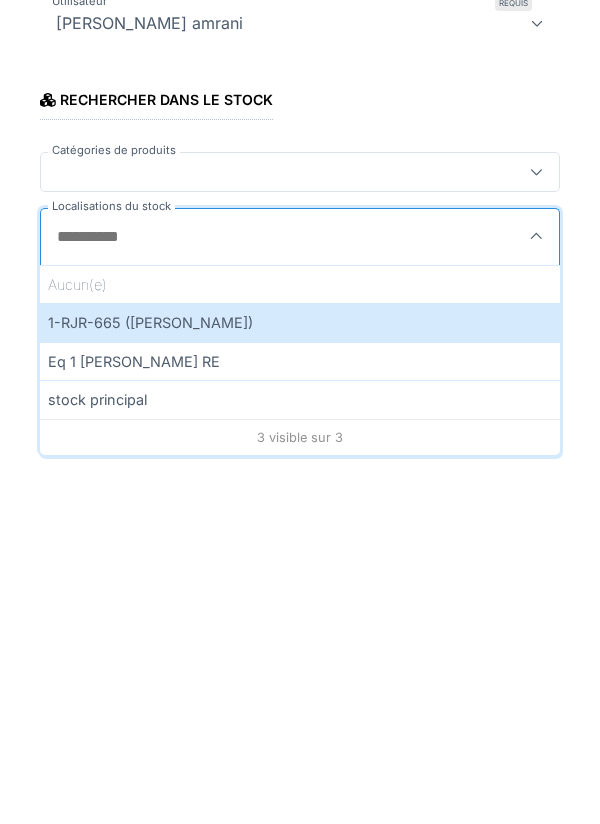 click on "1-RJR-665 ([PERSON_NAME])" at bounding box center [300, 647] 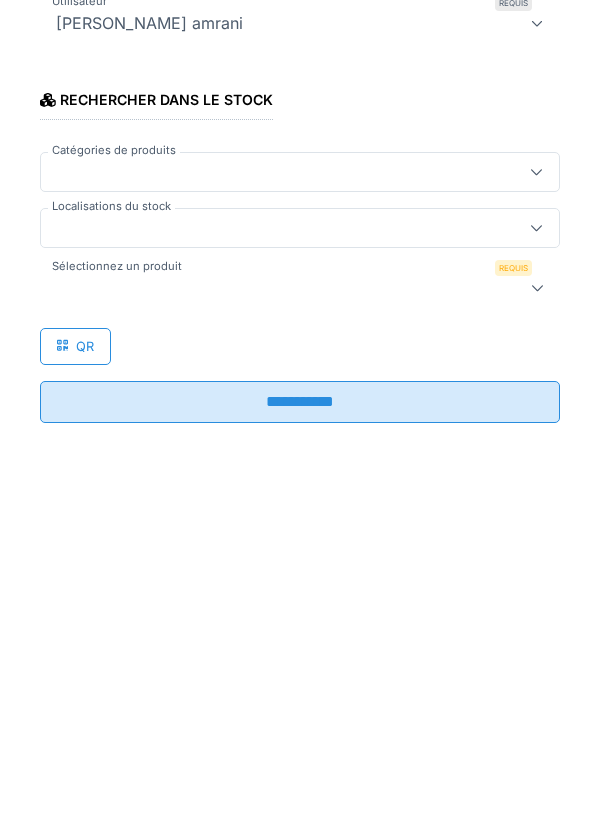type on "***" 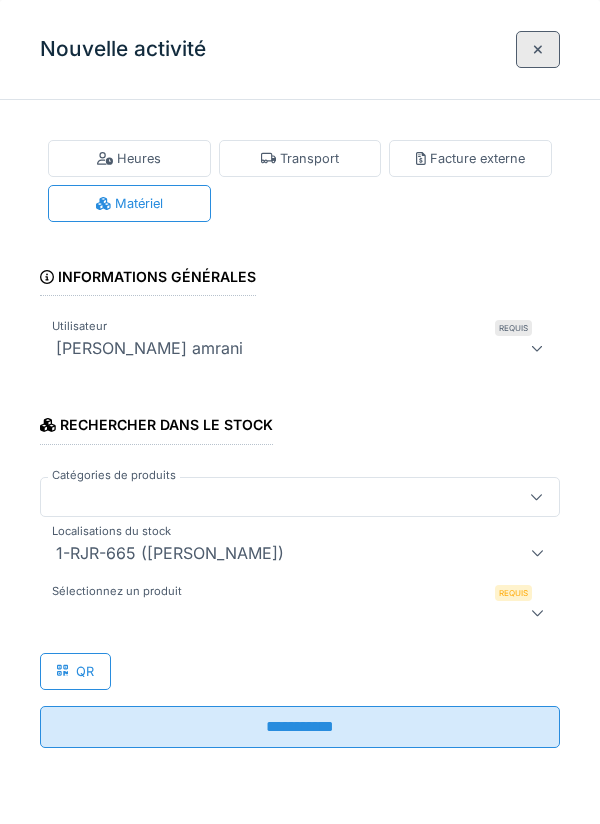 click at bounding box center [274, 613] 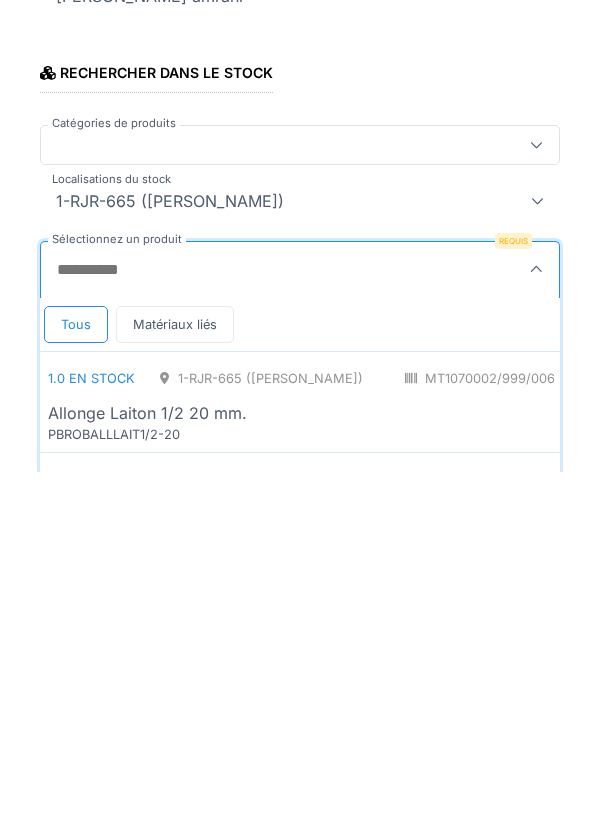 scroll, scrollTop: 1, scrollLeft: 0, axis: vertical 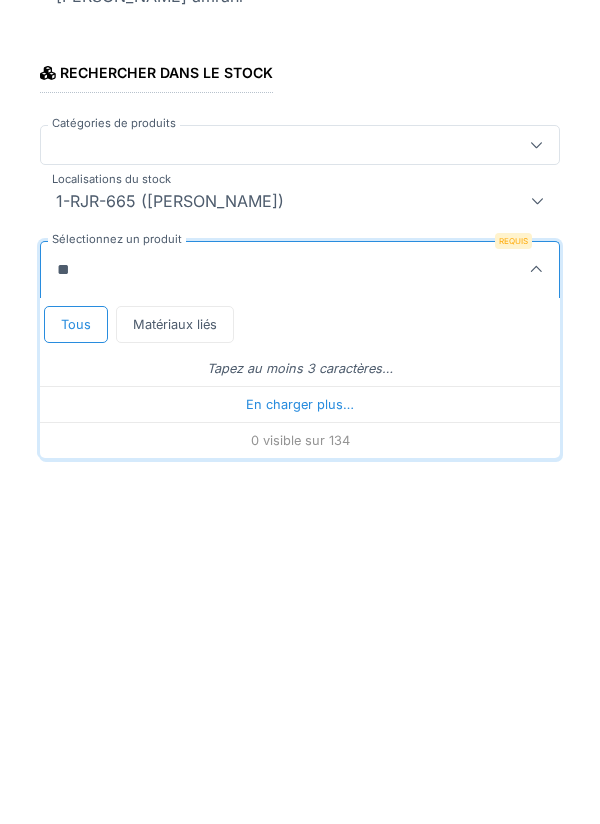 type on "***" 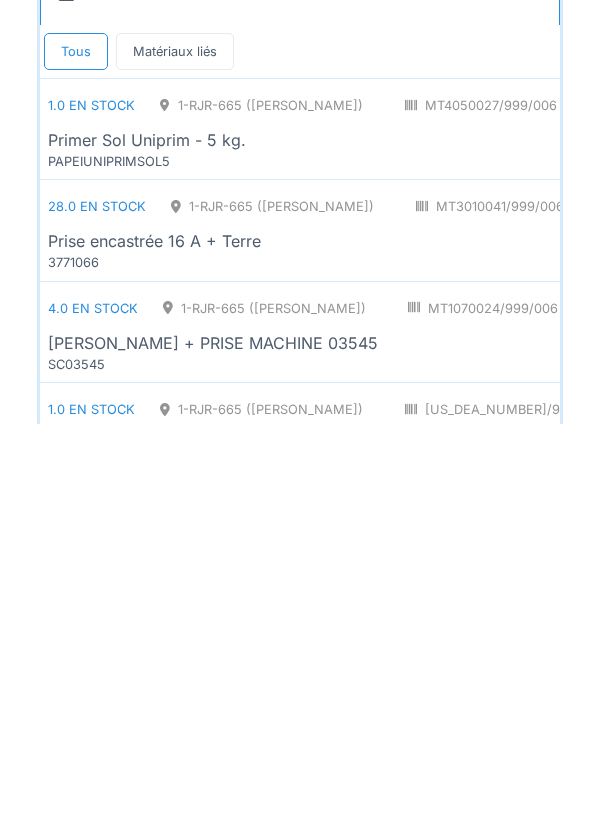 scroll, scrollTop: 244, scrollLeft: 0, axis: vertical 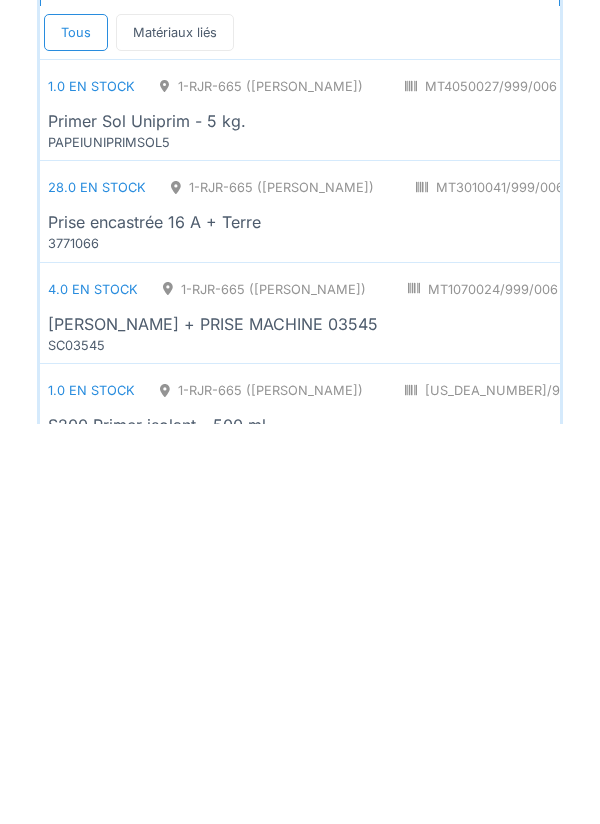 click on "Prise encastrée 16 A + Terre" at bounding box center [574, 622] 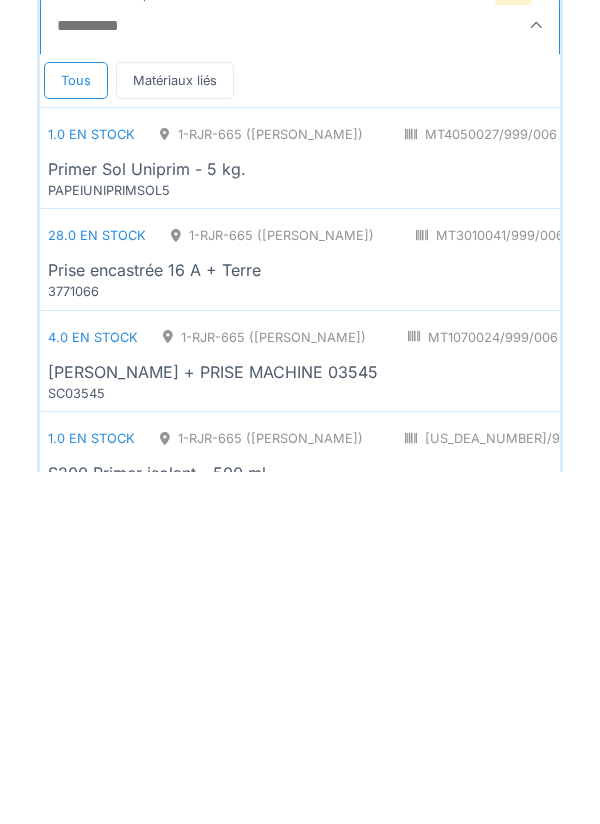 scroll, scrollTop: 225, scrollLeft: 0, axis: vertical 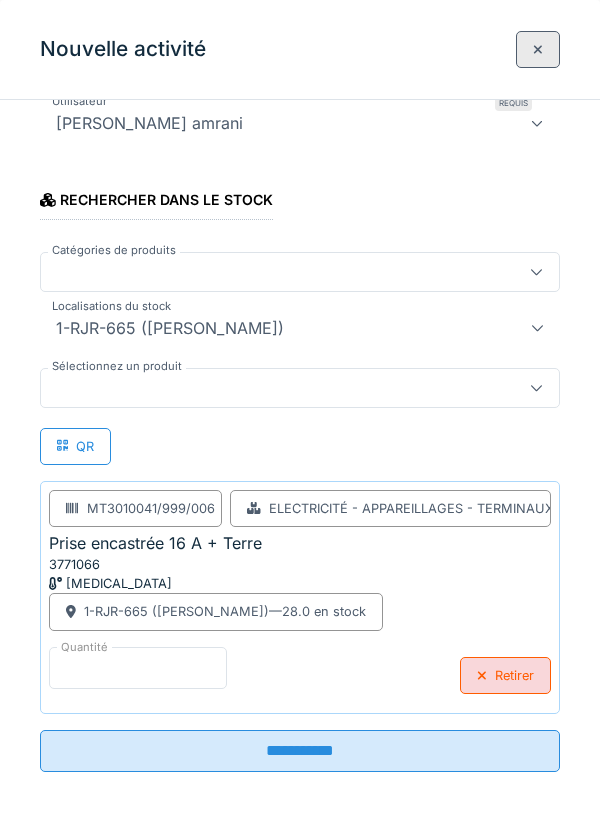click on "*" at bounding box center [138, 668] 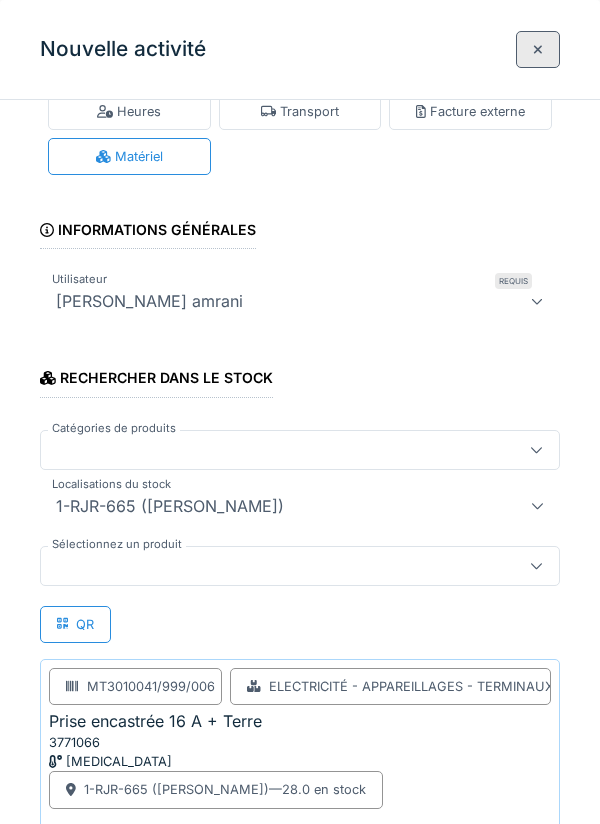 scroll, scrollTop: 0, scrollLeft: 0, axis: both 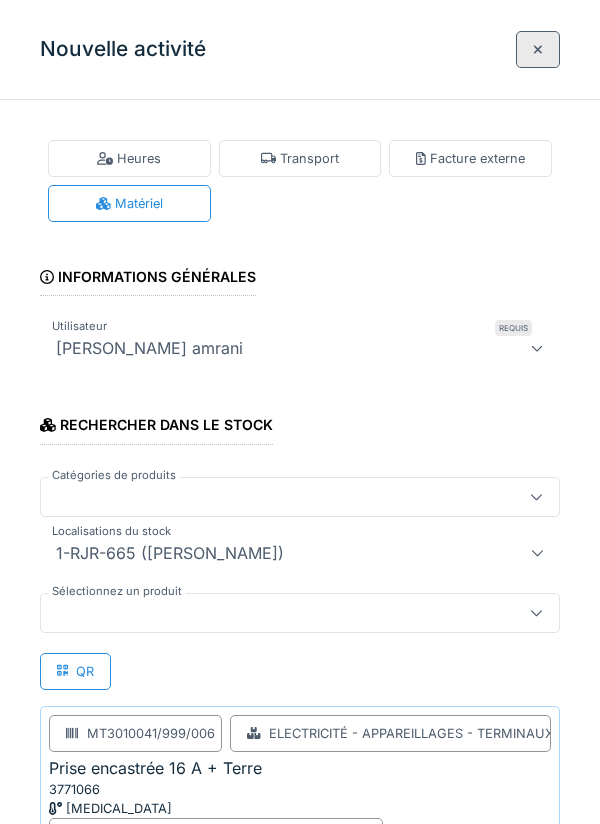 type 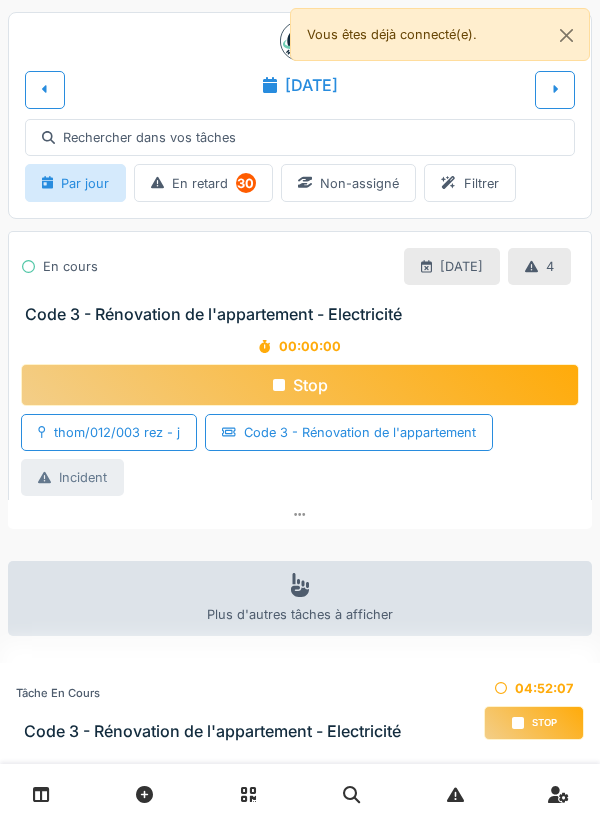 scroll, scrollTop: 0, scrollLeft: 0, axis: both 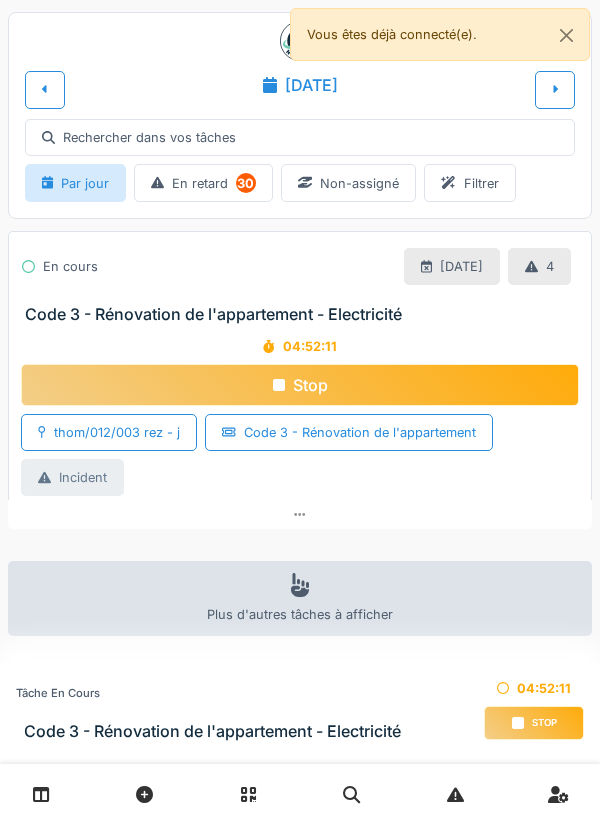 click at bounding box center (45, 89) 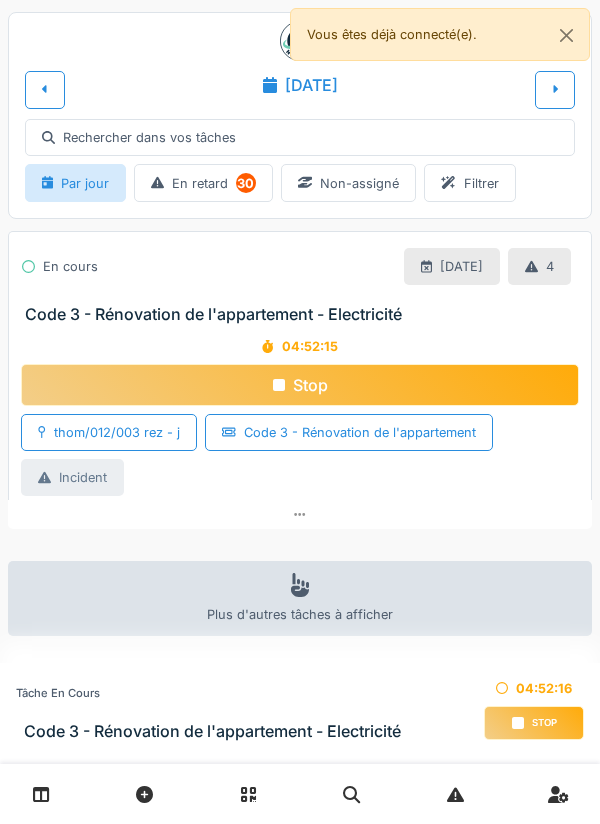 click at bounding box center [45, 89] 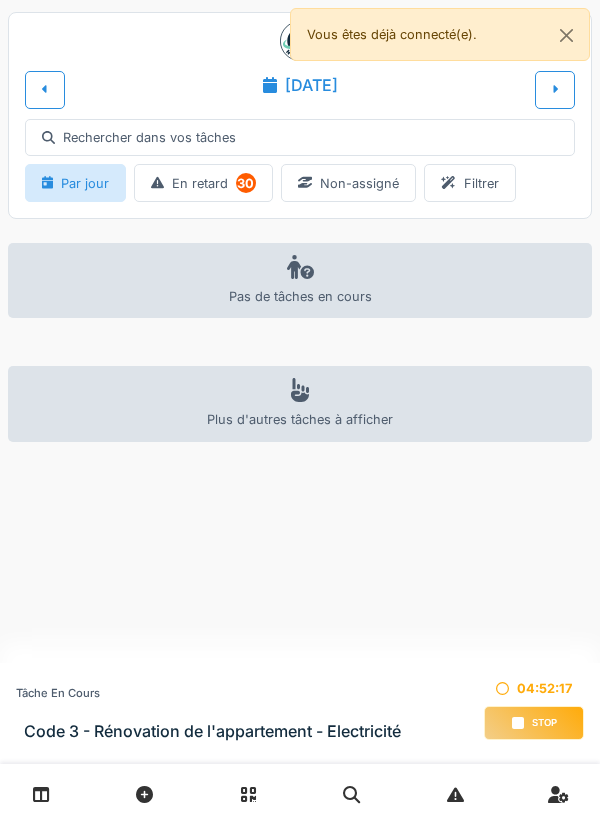click at bounding box center [45, 89] 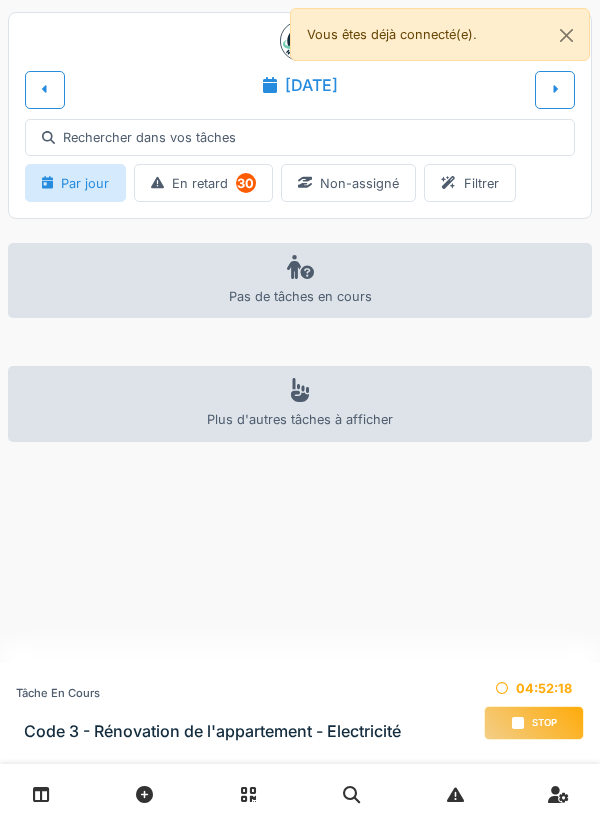 click at bounding box center (45, 89) 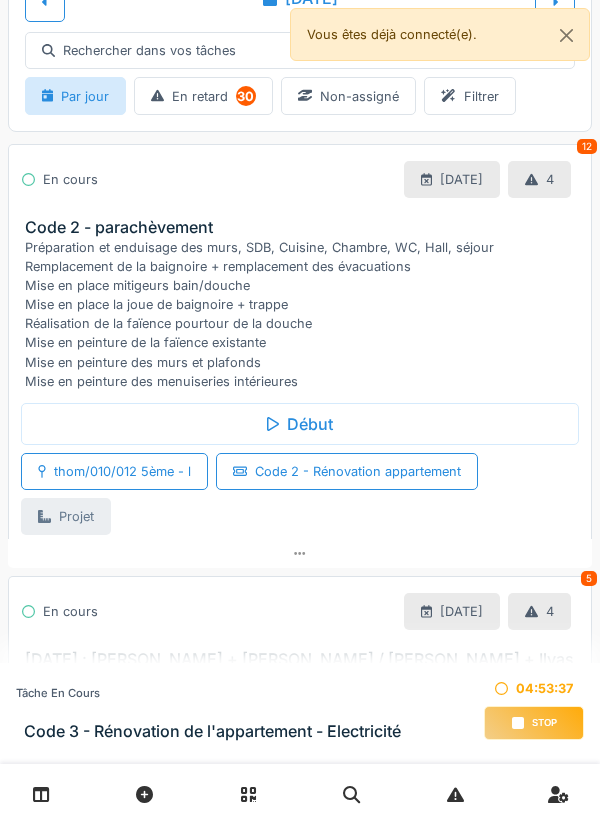 scroll, scrollTop: 24, scrollLeft: 0, axis: vertical 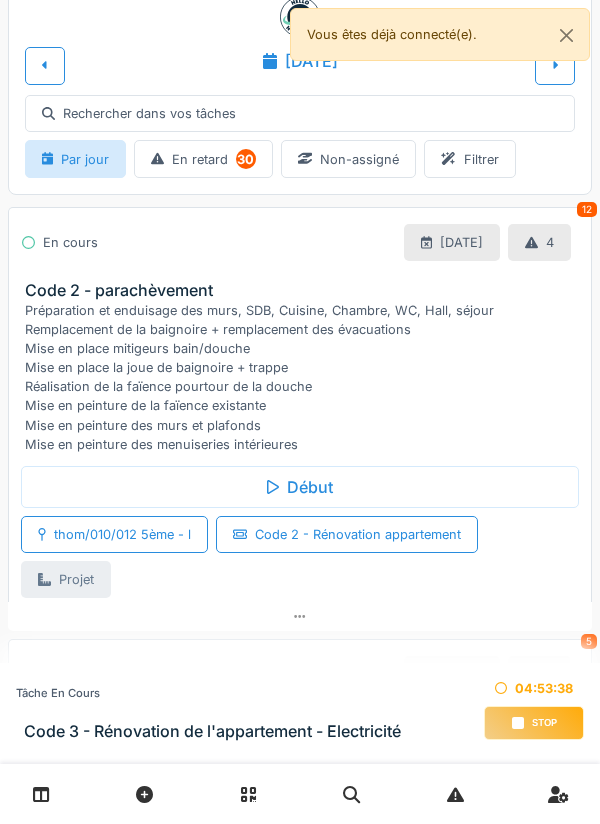 click on "Préparation et enduisage des murs, SDB, Cuisine, Chambre, WC, Hall, séjour
Remplacement de la baignoire + remplacement des évacuations
Mise en place mitigeurs bain/douche
Mise en place la joue de baignoire + trappe
Réalisation de la faïence pourtour de la douche
Mise en peinture de la faïence existante
Mise en peinture des murs et plafonds
Mise en peinture des menuiseries intérieures" at bounding box center [304, 378] 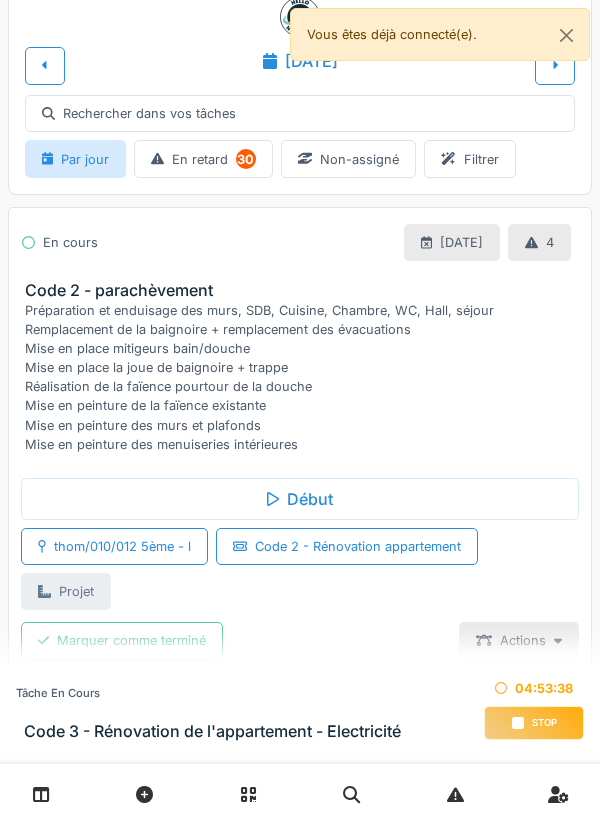 scroll, scrollTop: 151, scrollLeft: 0, axis: vertical 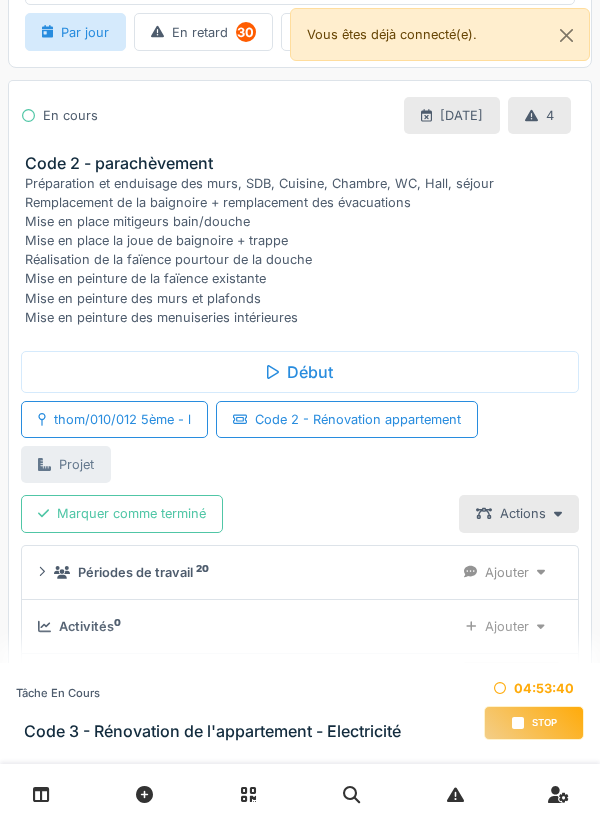 click on "Ajouter" at bounding box center (504, 572) 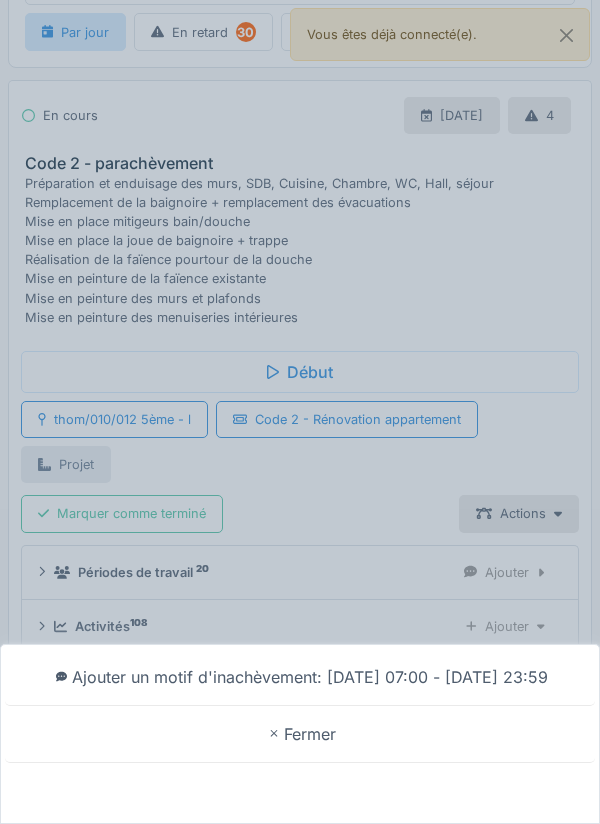 click on "Fermer" at bounding box center [300, 734] 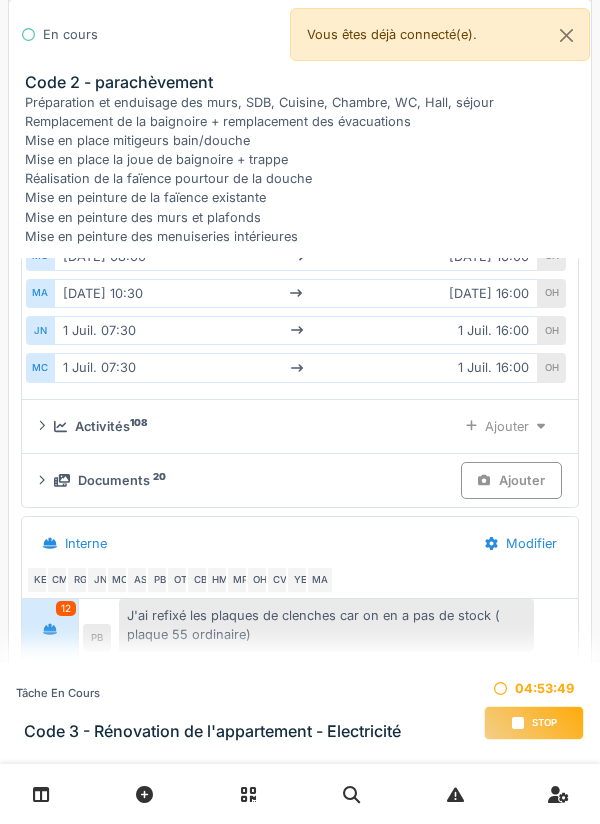 scroll, scrollTop: 1460, scrollLeft: 0, axis: vertical 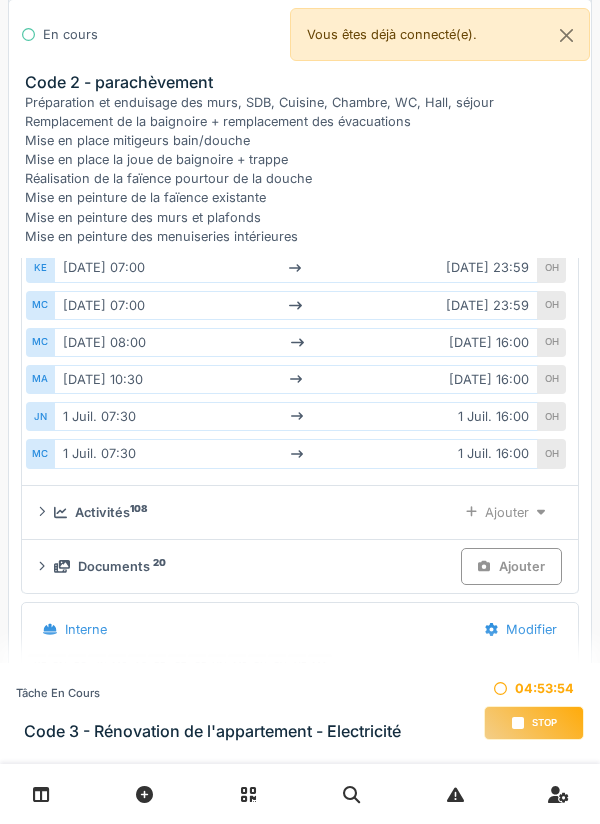 click on "Ajouter" at bounding box center [505, 512] 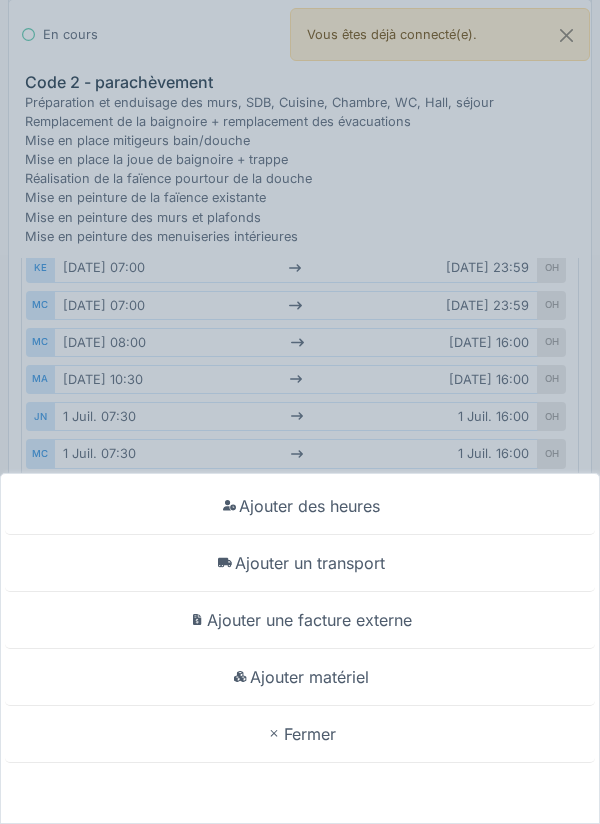 click on "Ajouter matériel" at bounding box center (300, 677) 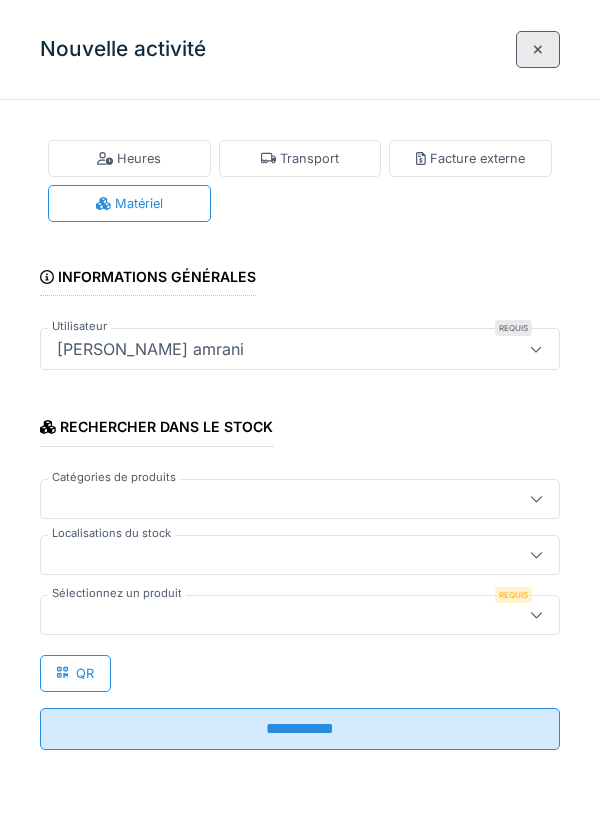 click 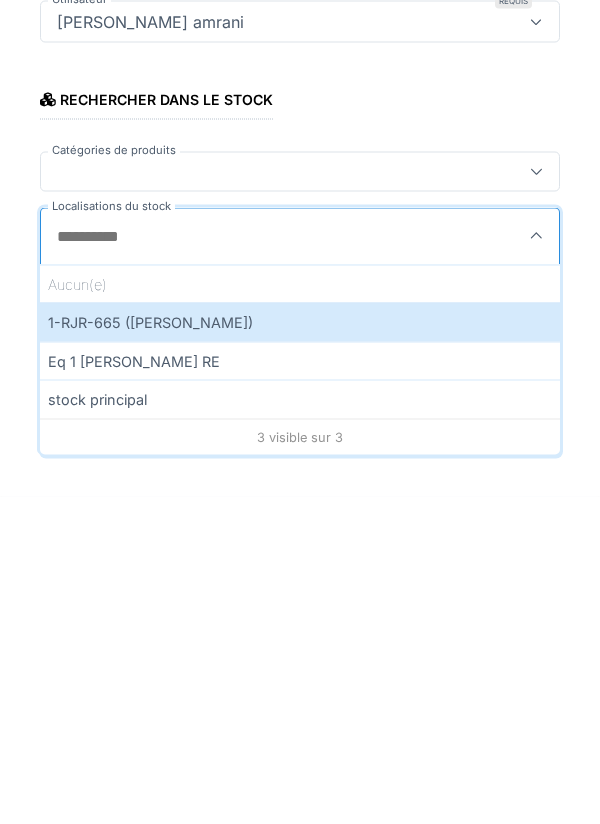 click on "1-RJR-665 ([PERSON_NAME])" at bounding box center [300, 649] 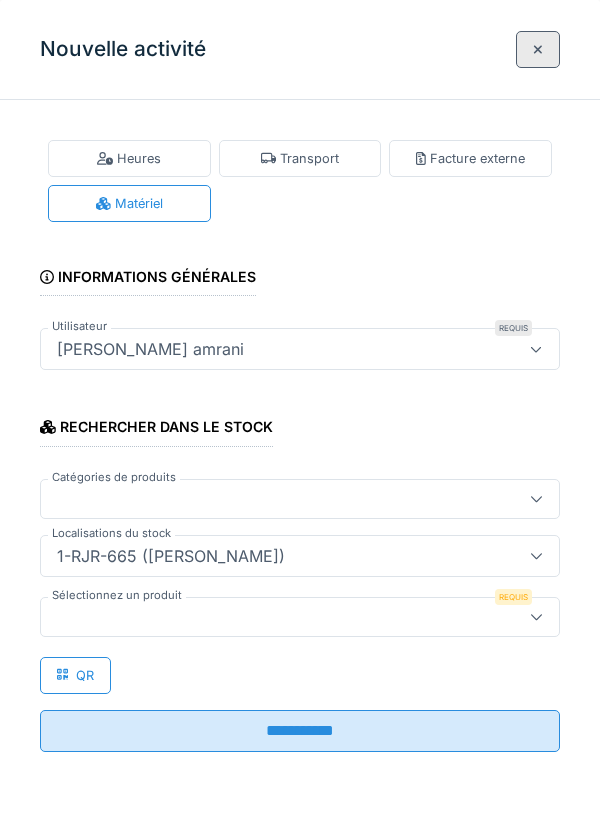click at bounding box center (274, 617) 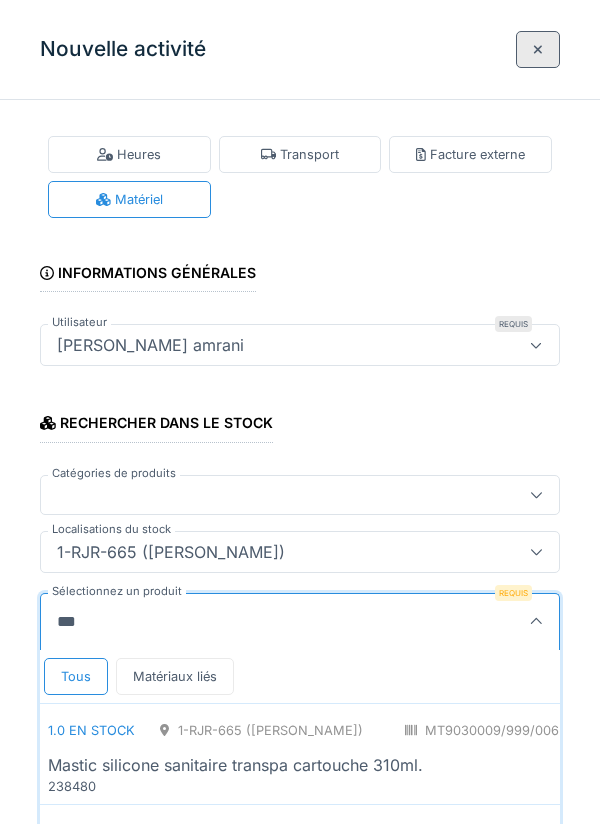 scroll, scrollTop: 0, scrollLeft: 0, axis: both 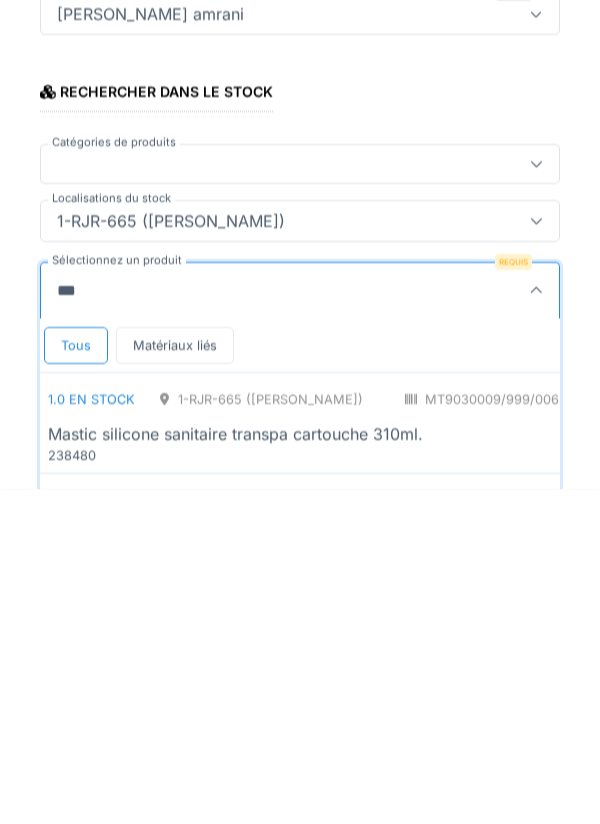 click on "**" at bounding box center [262, 626] 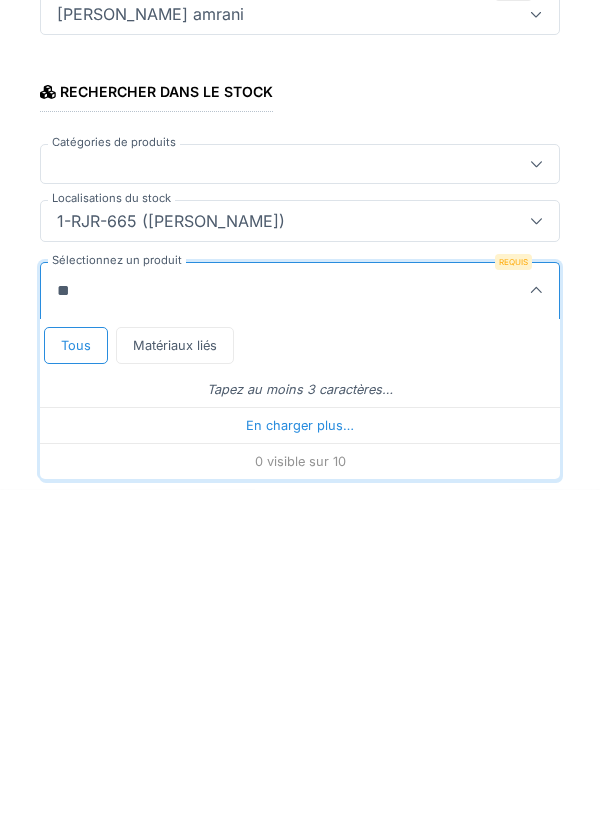 type on "*" 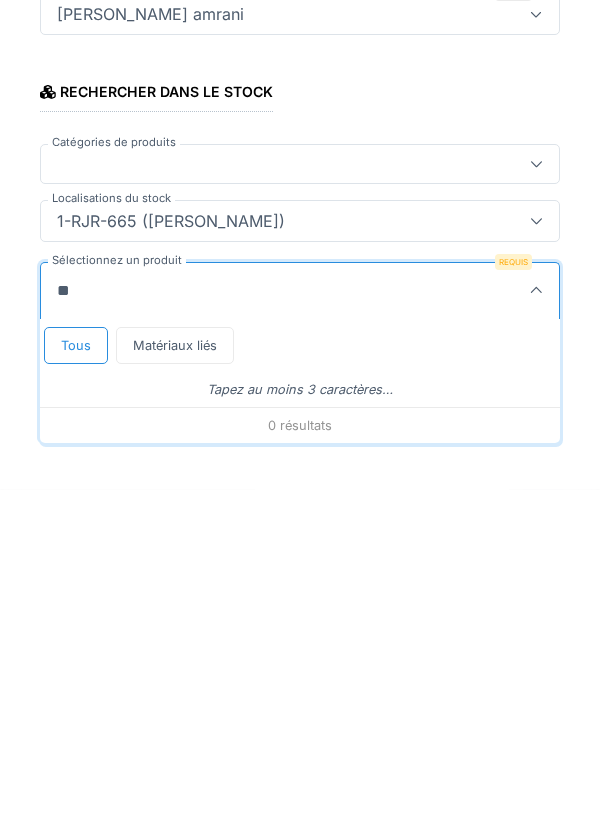 type on "*" 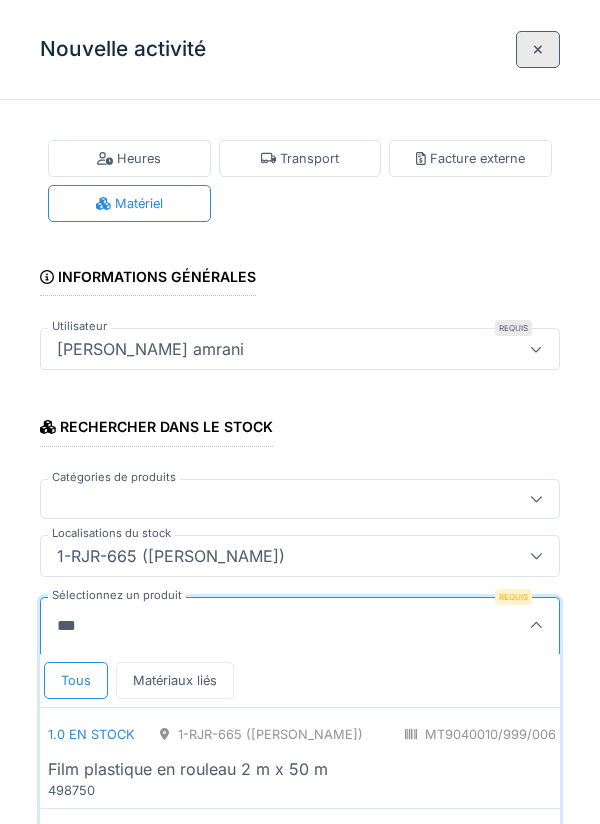 scroll, scrollTop: 136, scrollLeft: 0, axis: vertical 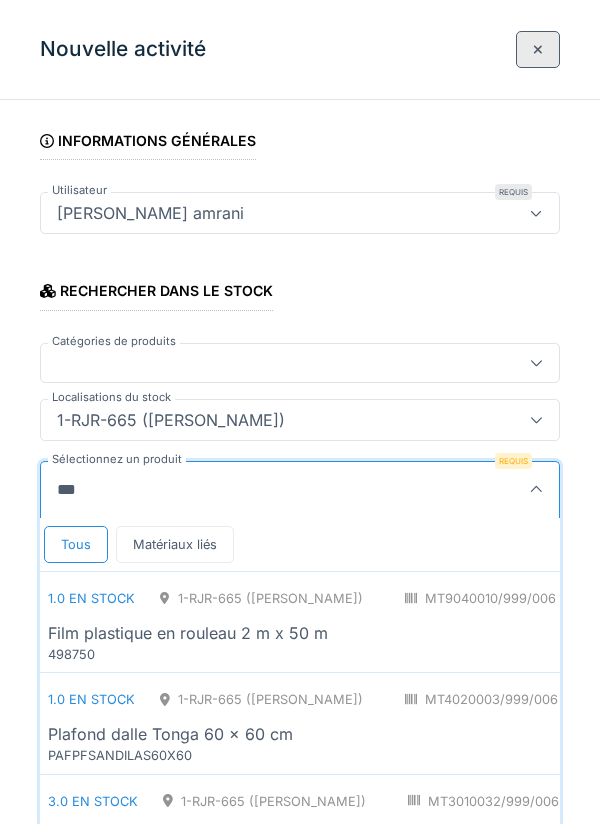 click on "***" at bounding box center (262, 490) 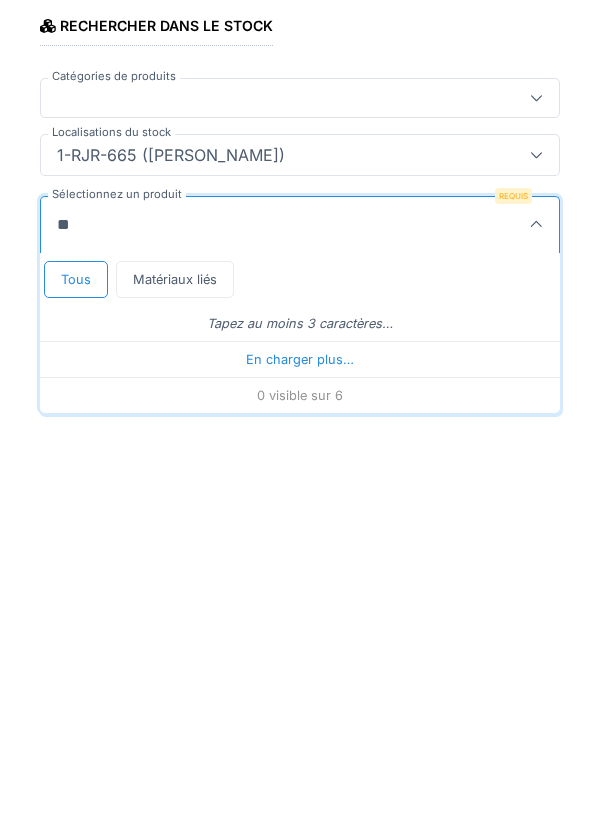 scroll, scrollTop: 1, scrollLeft: 0, axis: vertical 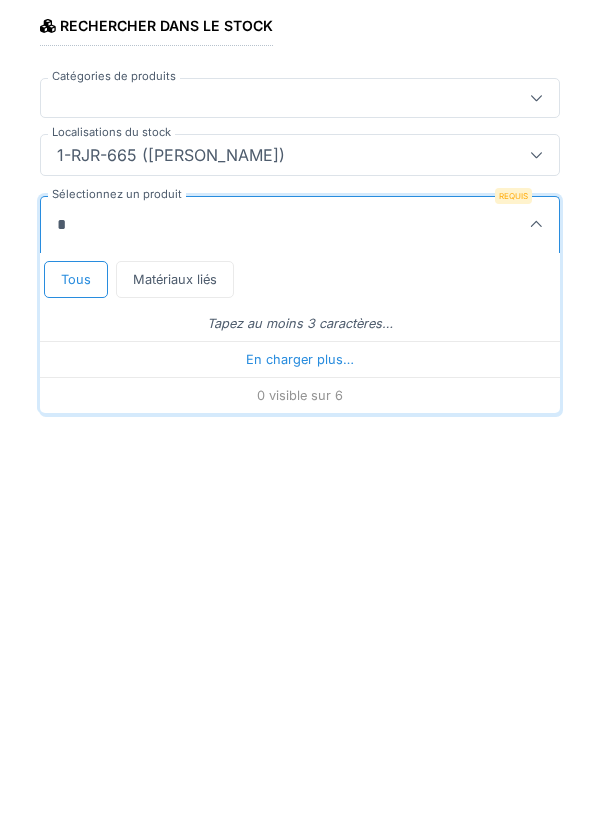 type 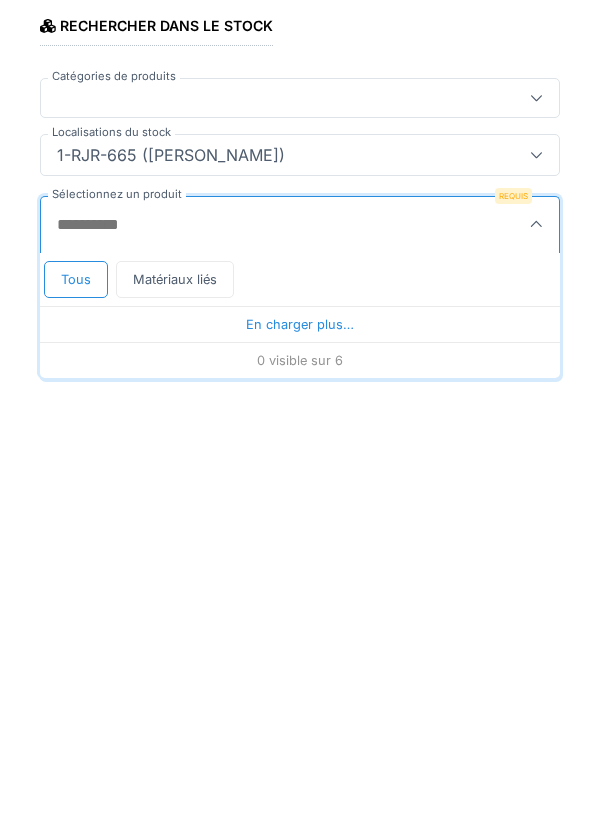 click on "En charger plus…" at bounding box center [300, 724] 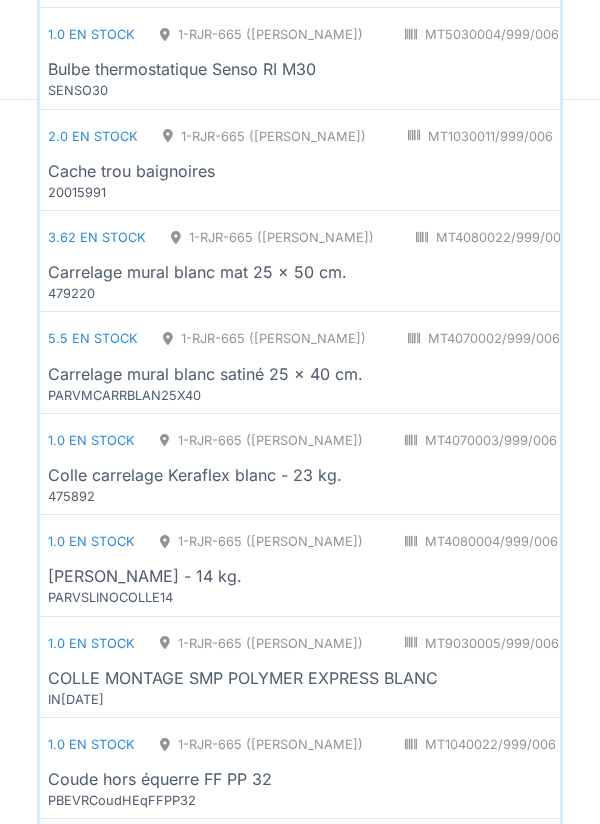 scroll, scrollTop: 1107, scrollLeft: 0, axis: vertical 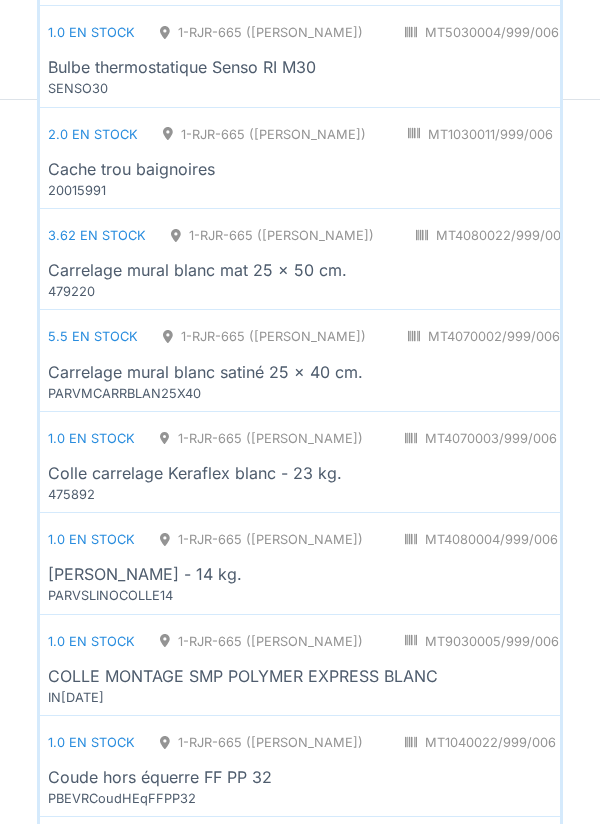 click on "3.62 en stock 1-RJR-665 (KARIM) MT4080022/999/006 Parachèvement - Revêtements muraux BOI Carrelage mural blanc mat 25 x 50 cm. 479220" at bounding box center (534, 259) 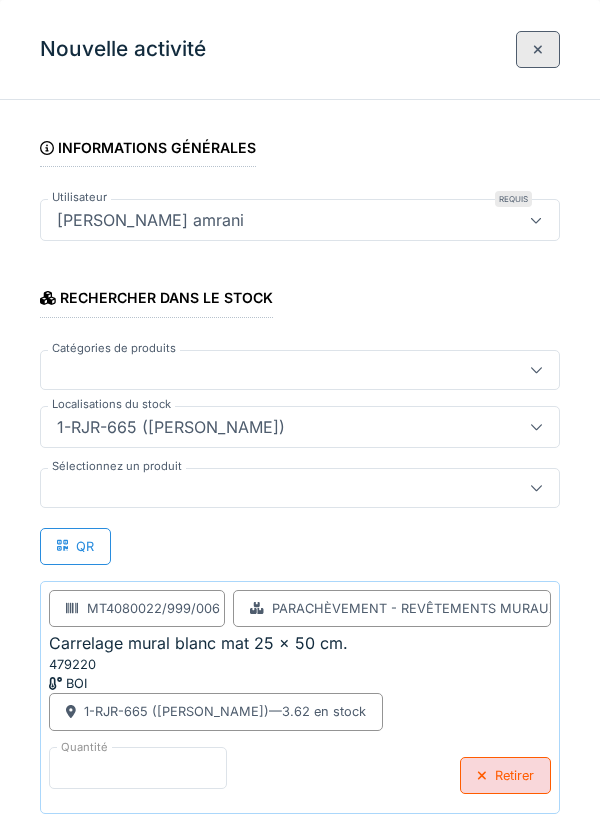 click on "*" at bounding box center (138, 768) 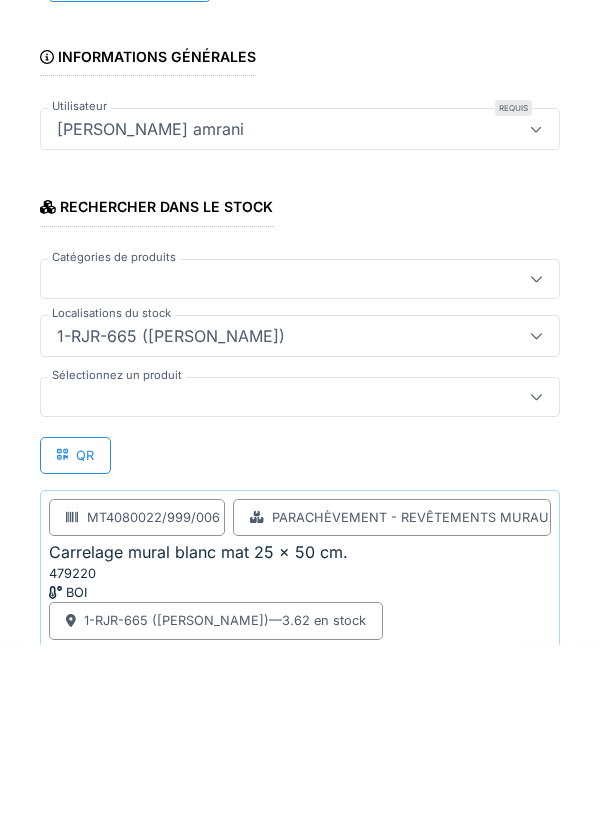 scroll, scrollTop: 232, scrollLeft: 0, axis: vertical 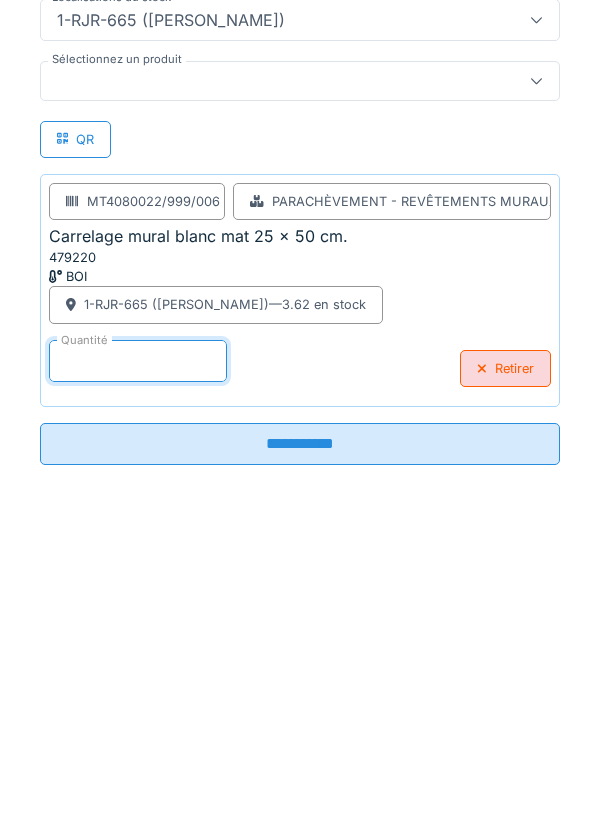 type on "*" 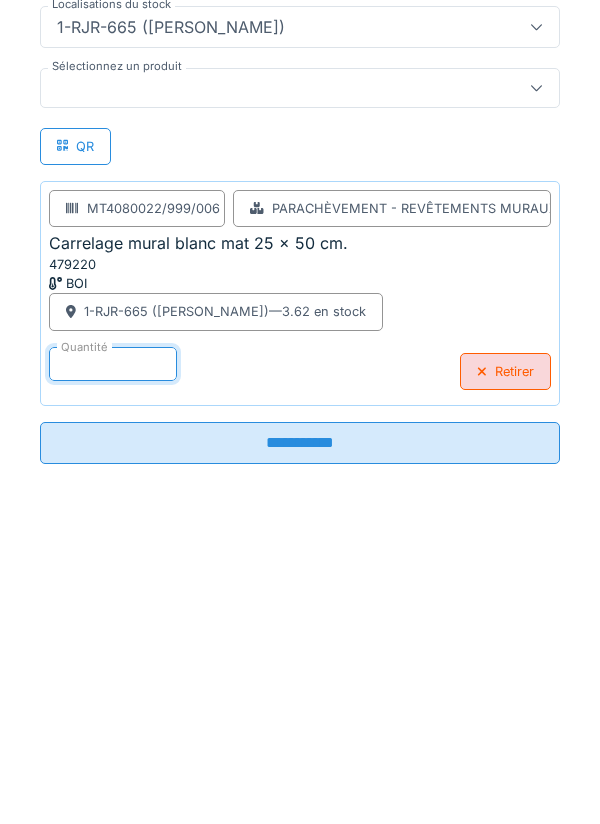 click on "**********" at bounding box center (300, 747) 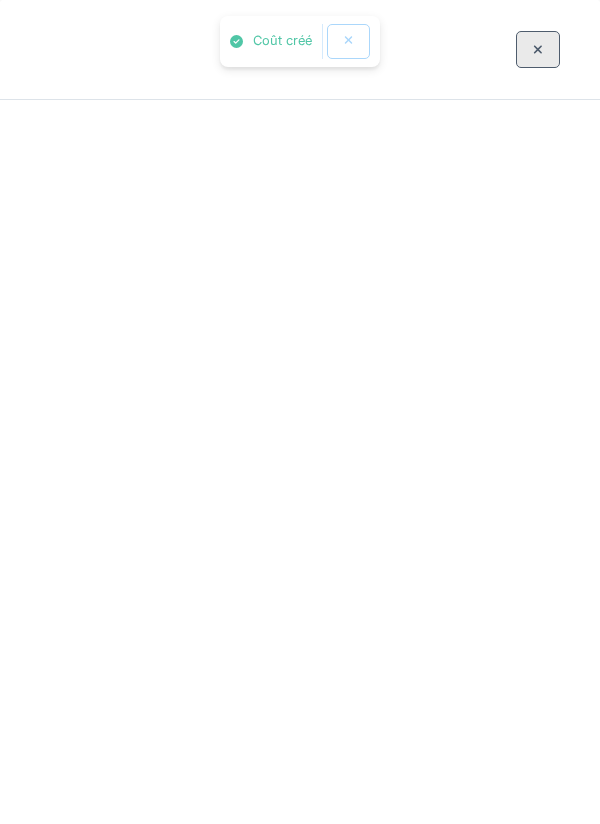 scroll, scrollTop: 0, scrollLeft: 0, axis: both 